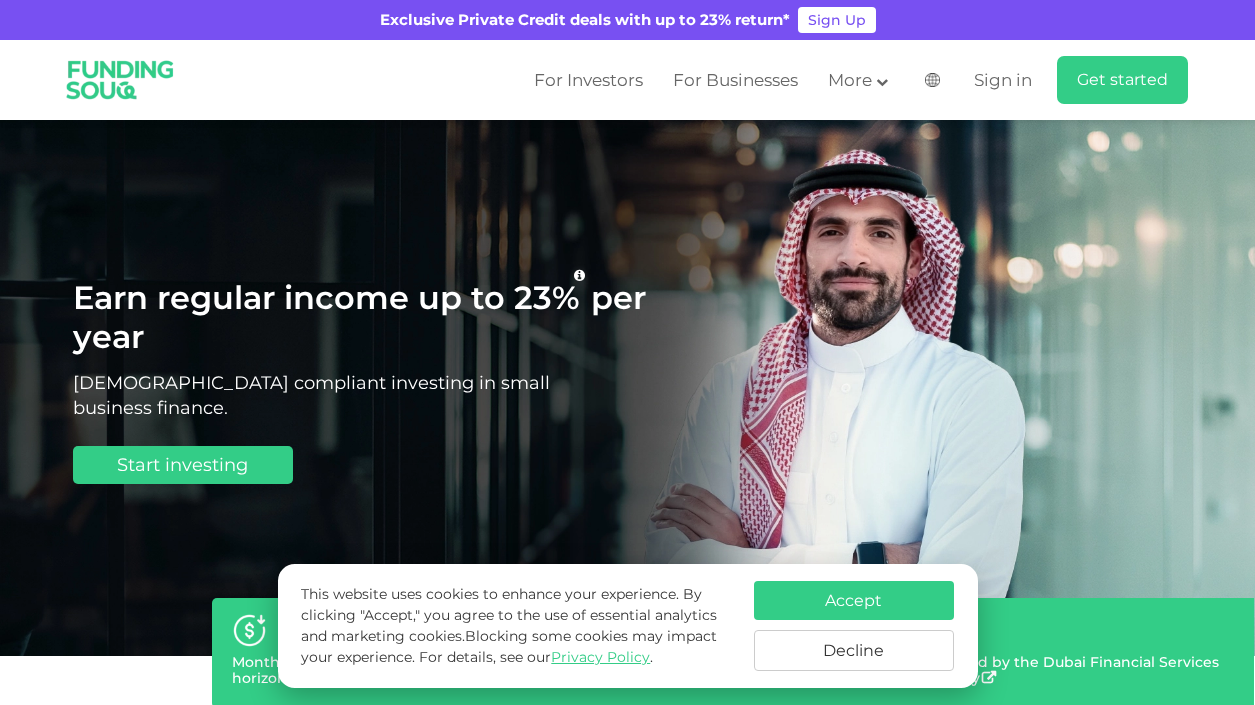 scroll, scrollTop: 0, scrollLeft: 0, axis: both 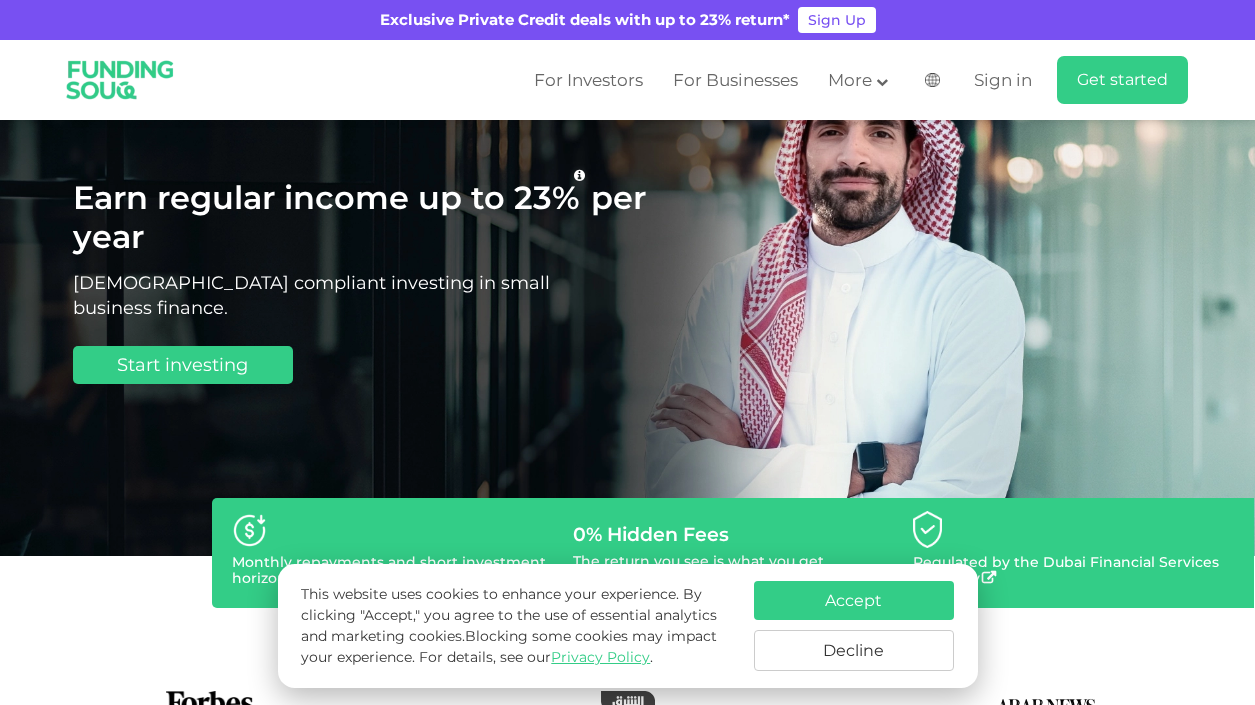 click on "Accept" at bounding box center (854, 600) 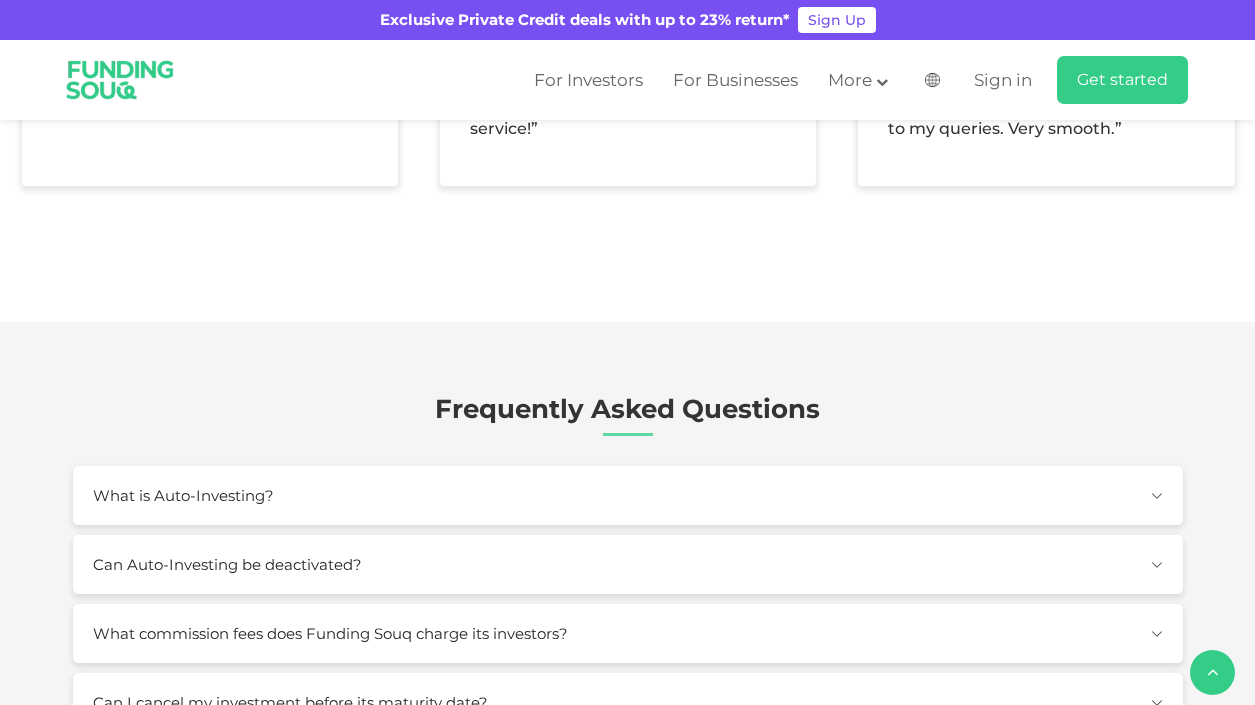 scroll, scrollTop: 2400, scrollLeft: 0, axis: vertical 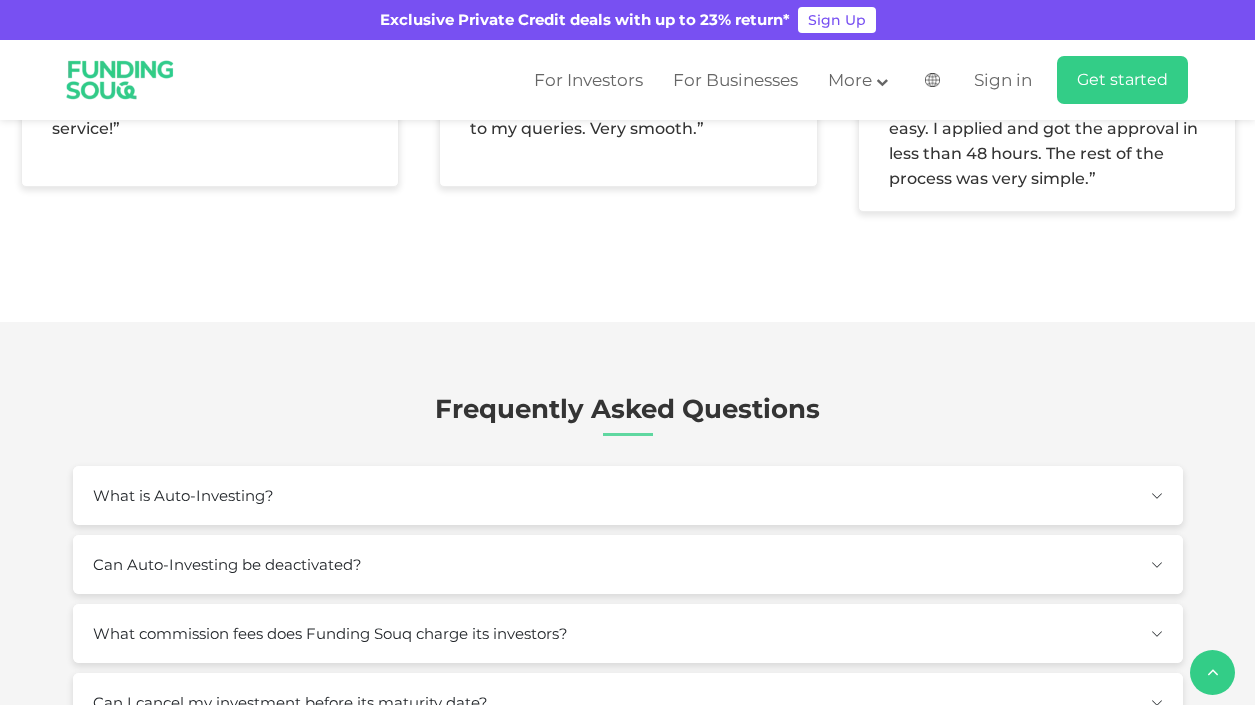 click on "Conservative Auto-investing" at bounding box center (533, -287) 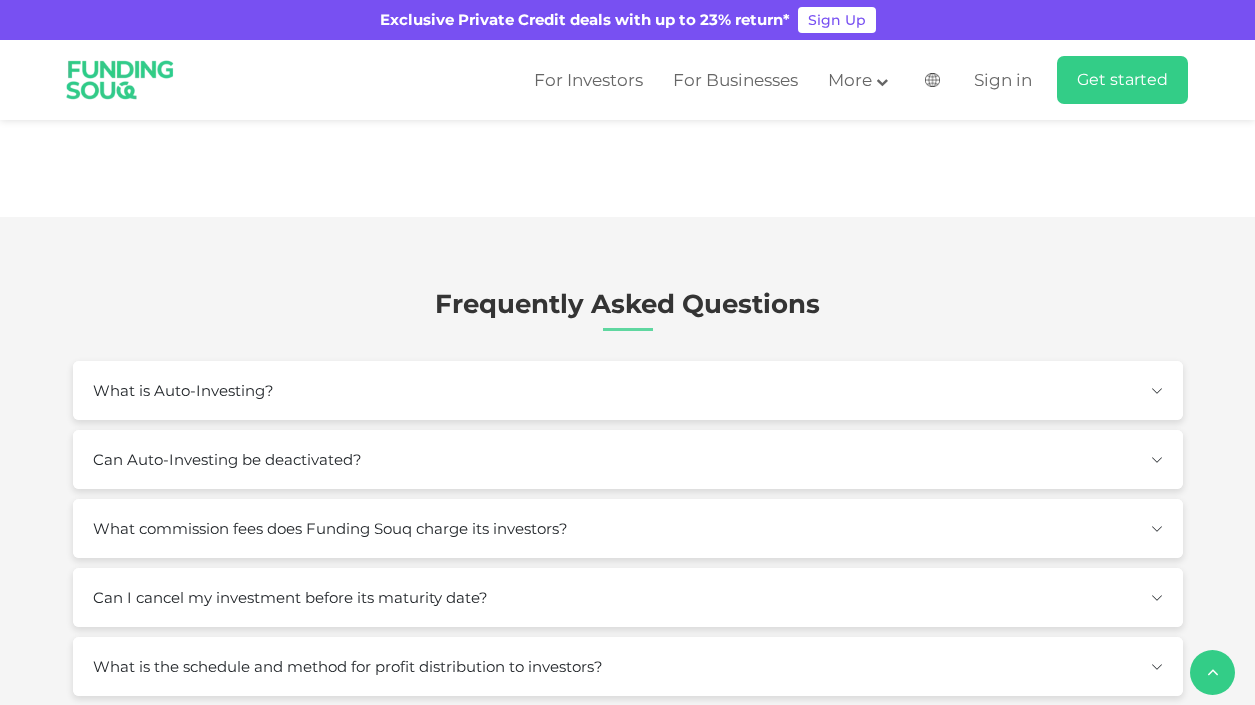 scroll, scrollTop: 2500, scrollLeft: 0, axis: vertical 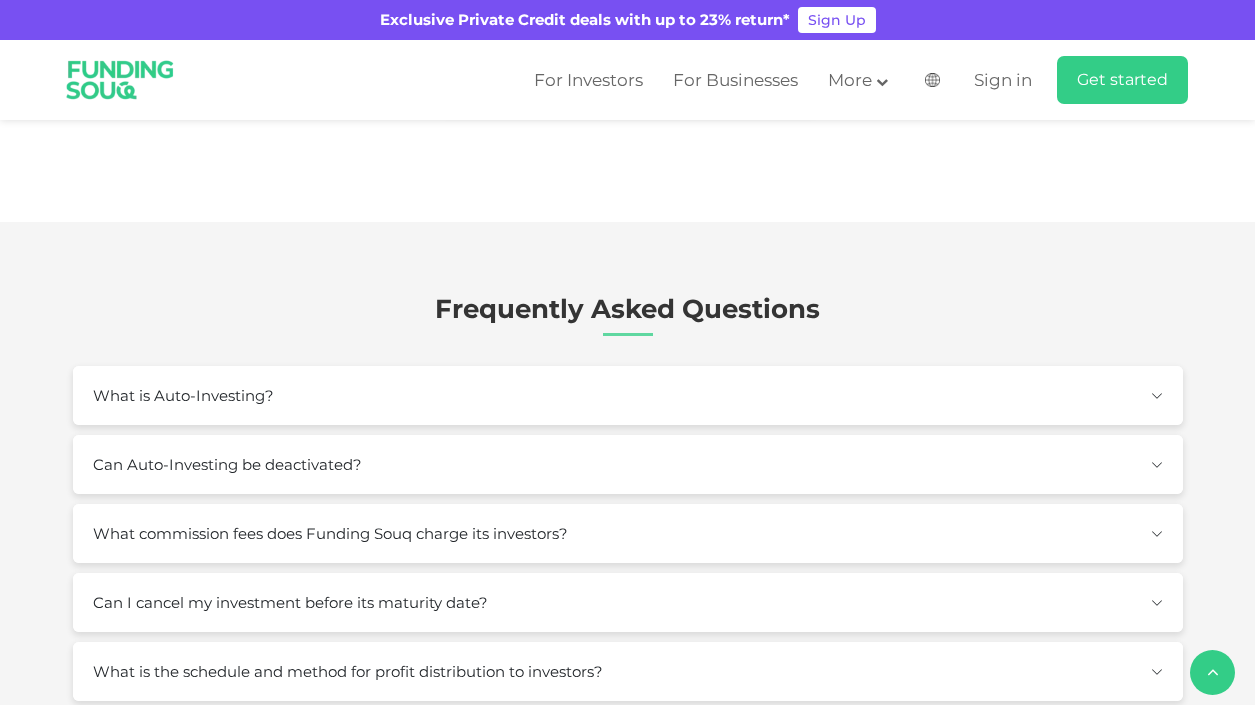 type on "10000" 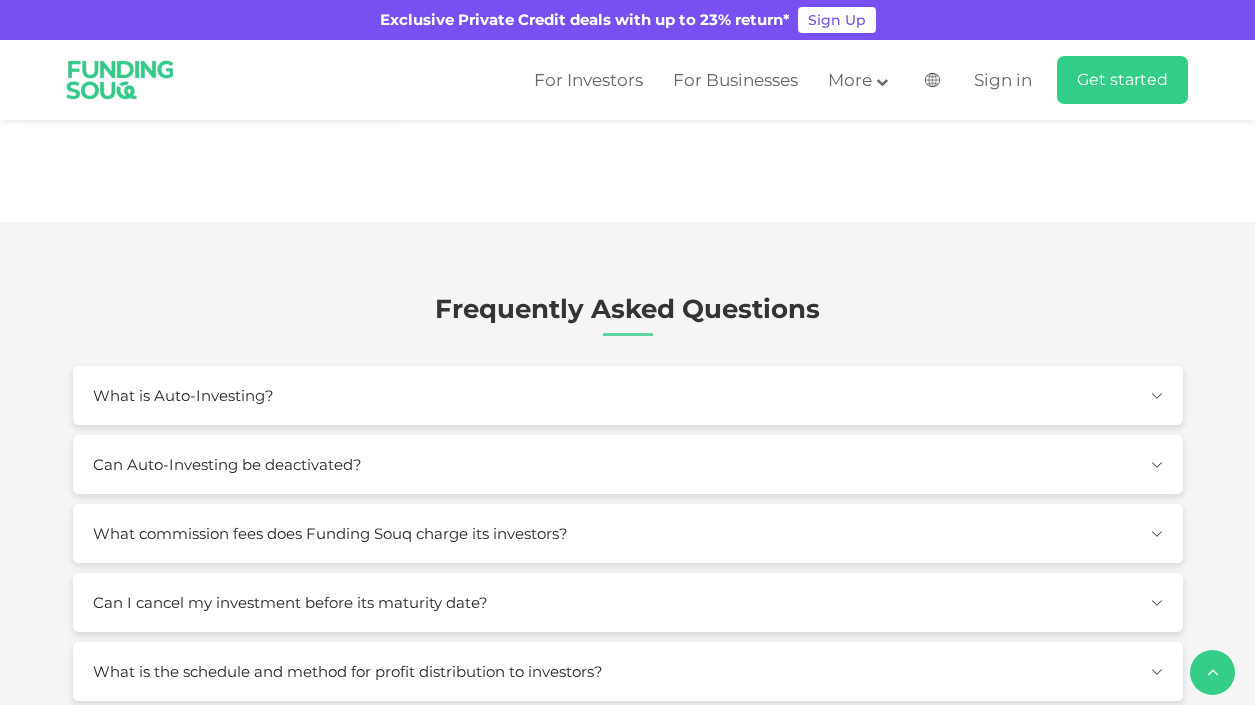 type on "2" 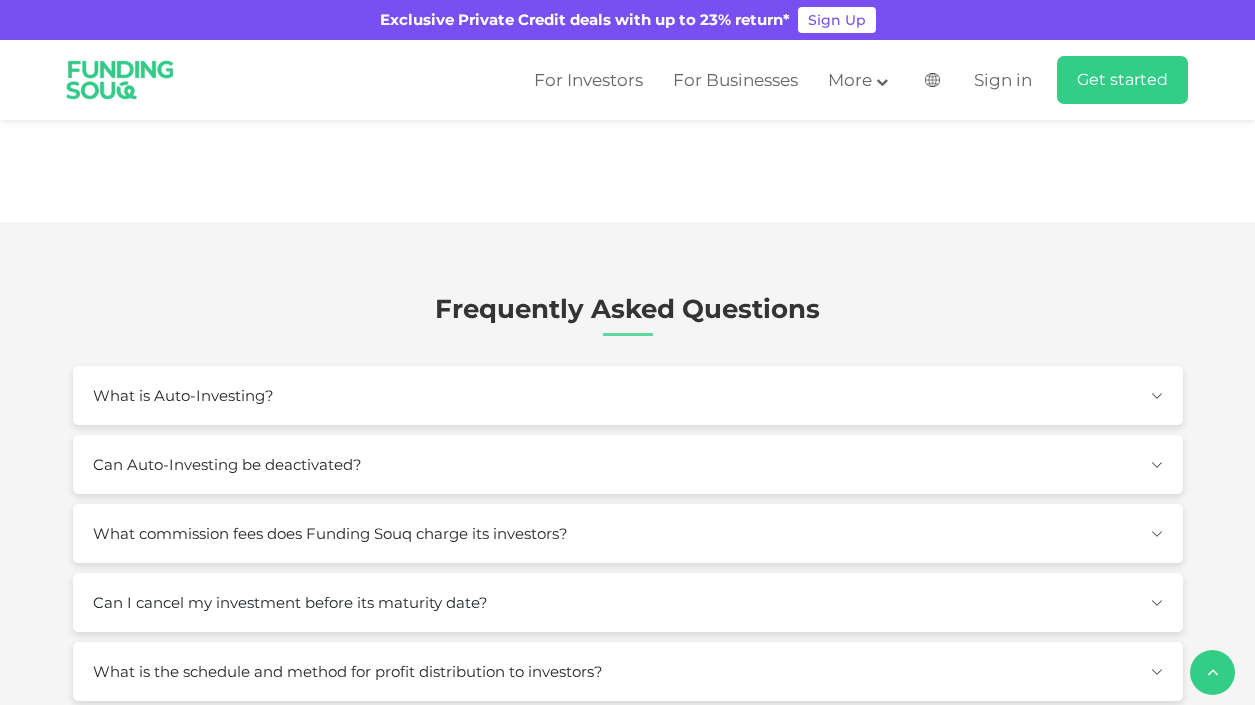 click on "Balanced Auto-investing" at bounding box center (332, -387) 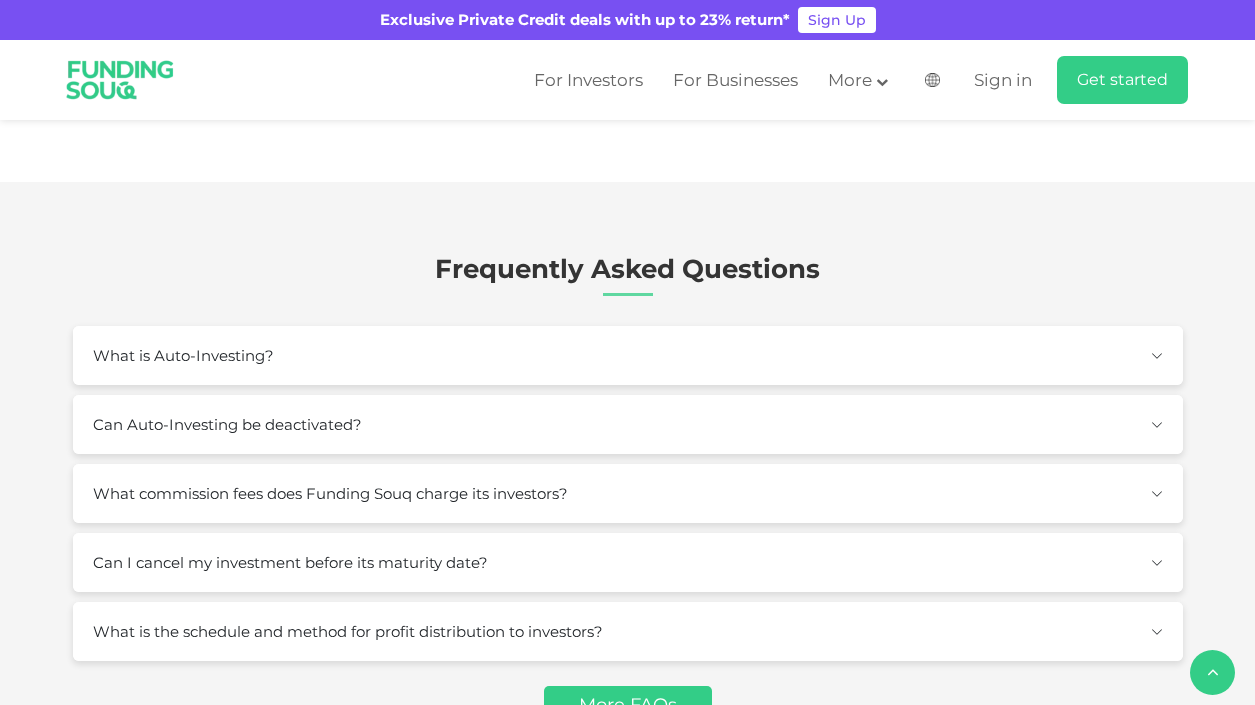 scroll, scrollTop: 2500, scrollLeft: 0, axis: vertical 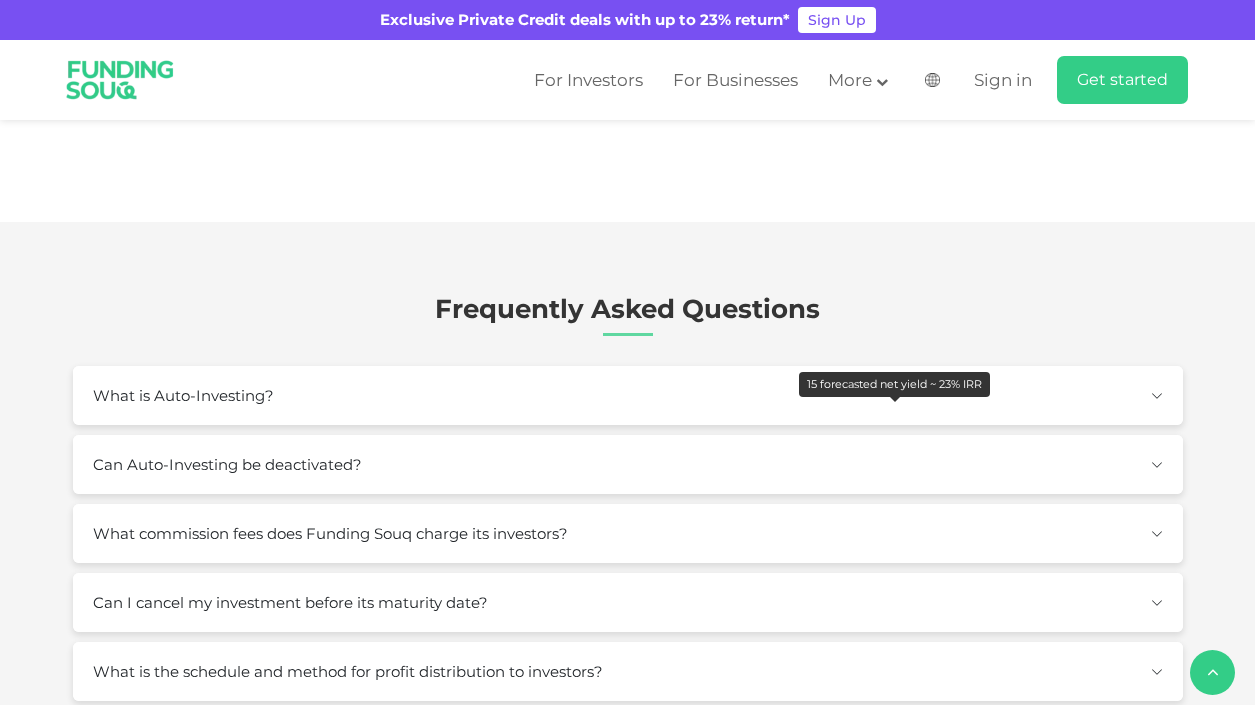 click at bounding box center [896, -250] 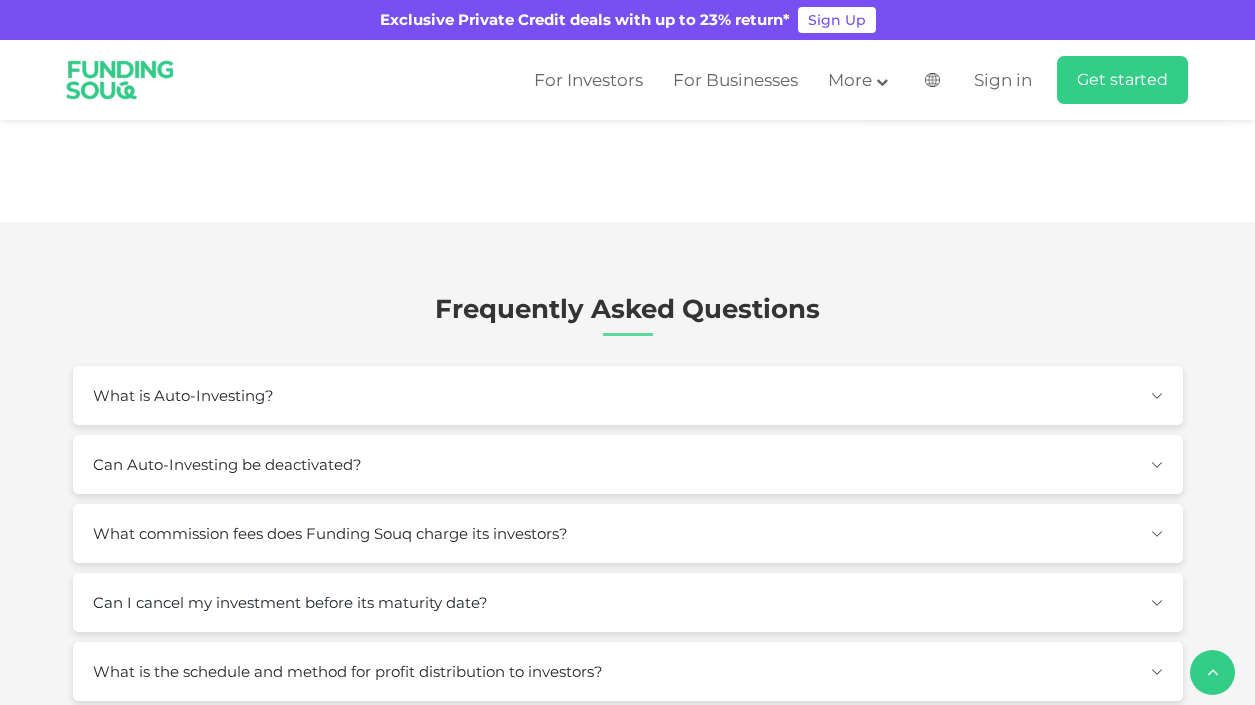 click on "Conservative Auto-investing" at bounding box center [533, -387] 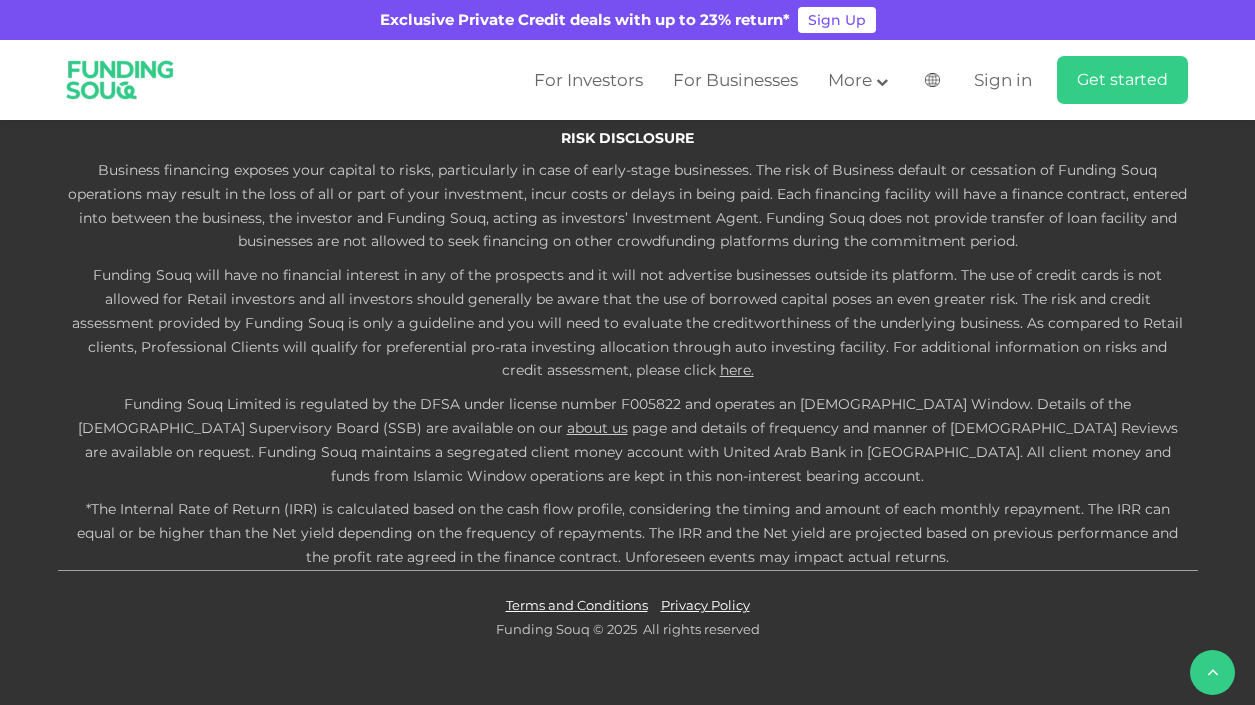 scroll, scrollTop: 3900, scrollLeft: 0, axis: vertical 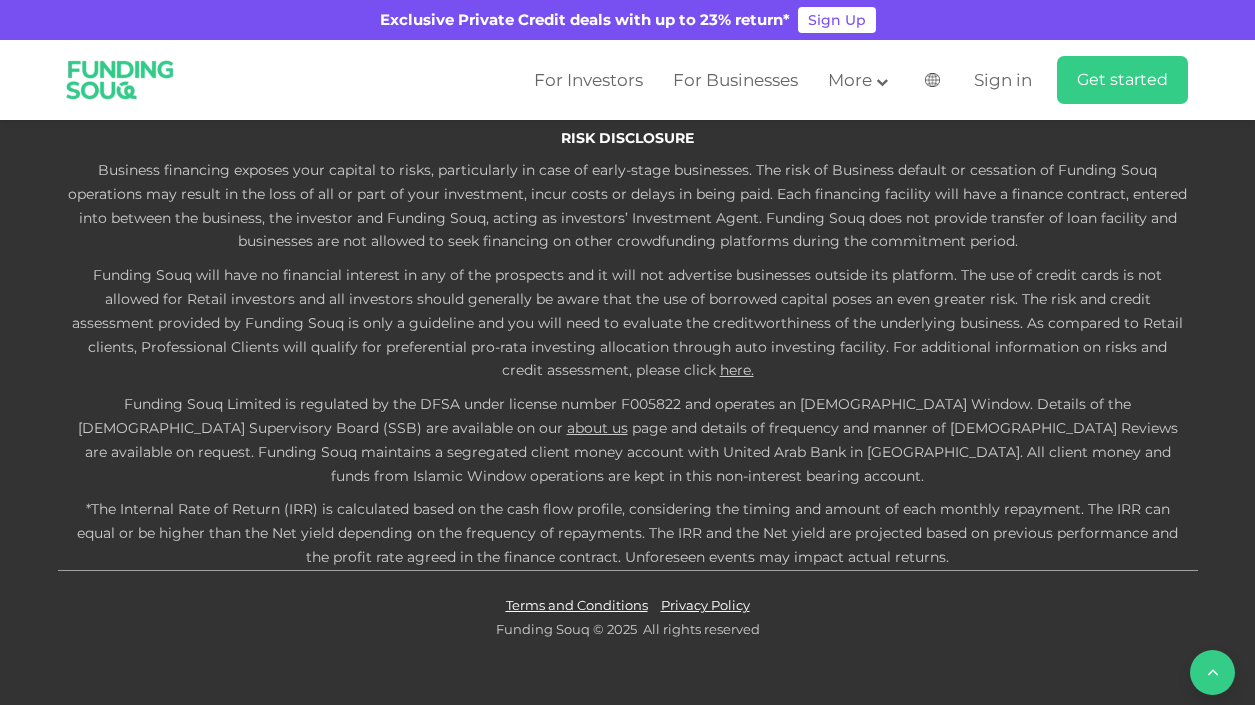 click at bounding box center (1212, 672) 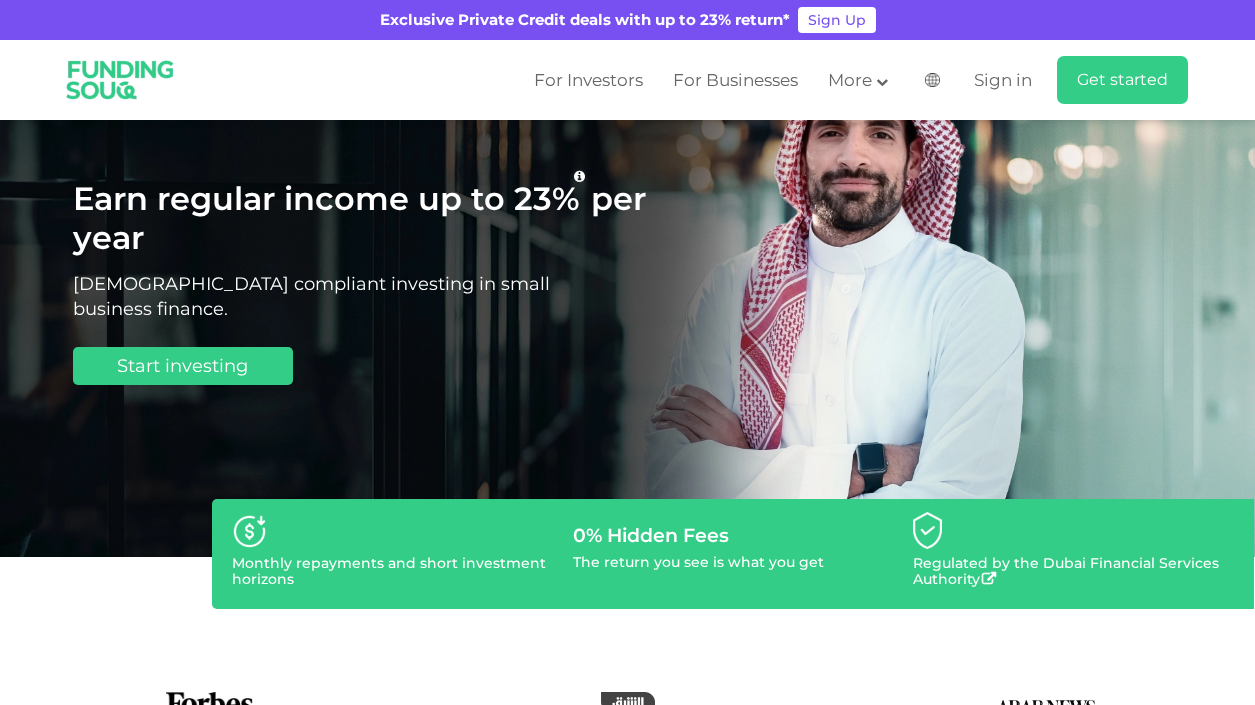 scroll, scrollTop: 100, scrollLeft: 0, axis: vertical 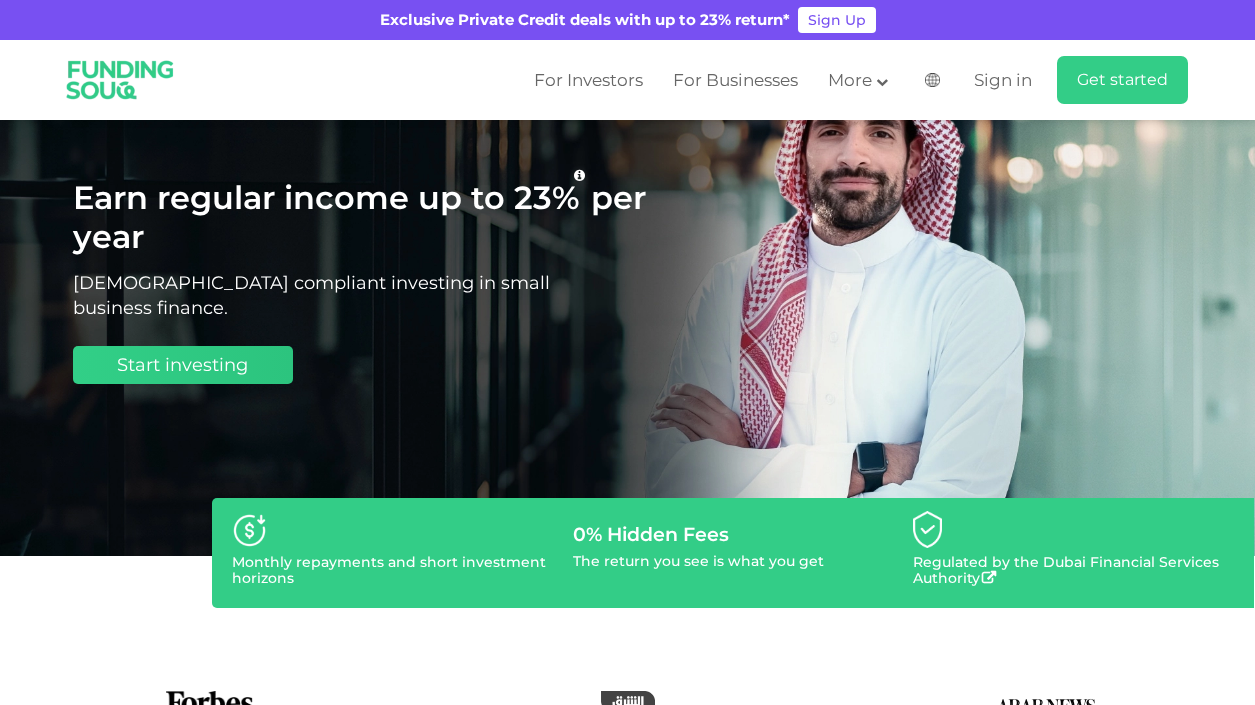 click on "Start investing" at bounding box center (182, 365) 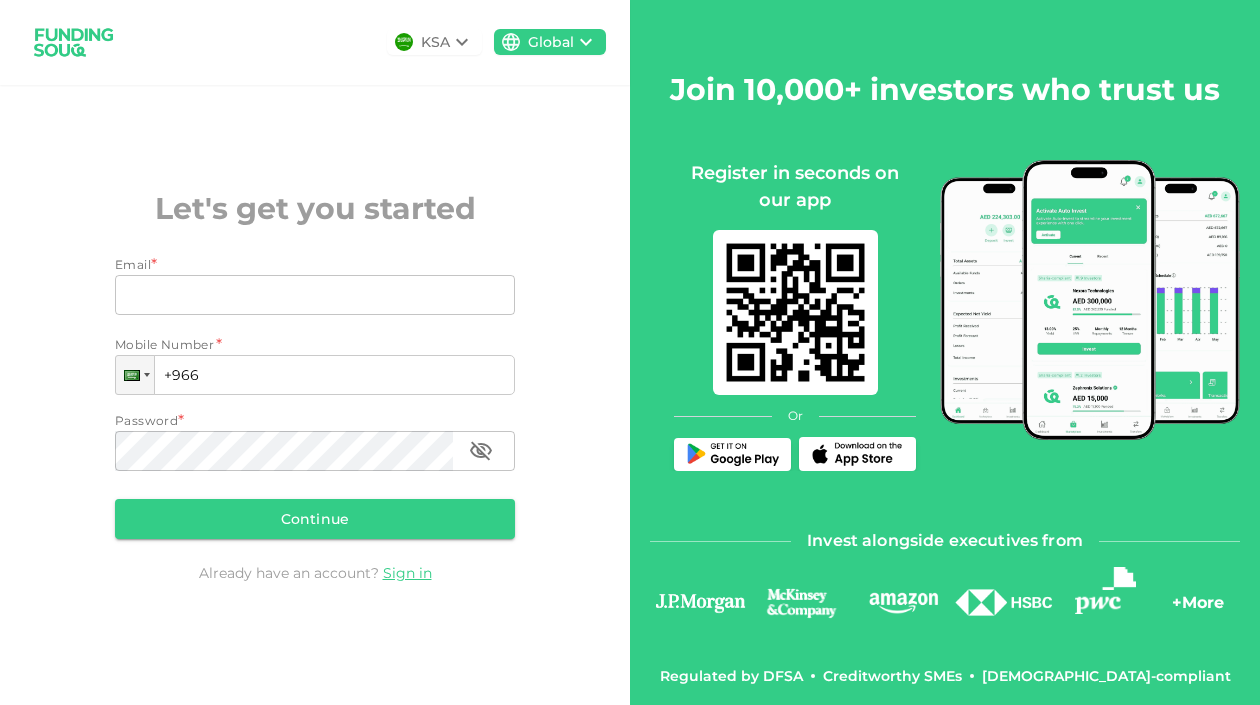 scroll, scrollTop: 0, scrollLeft: 0, axis: both 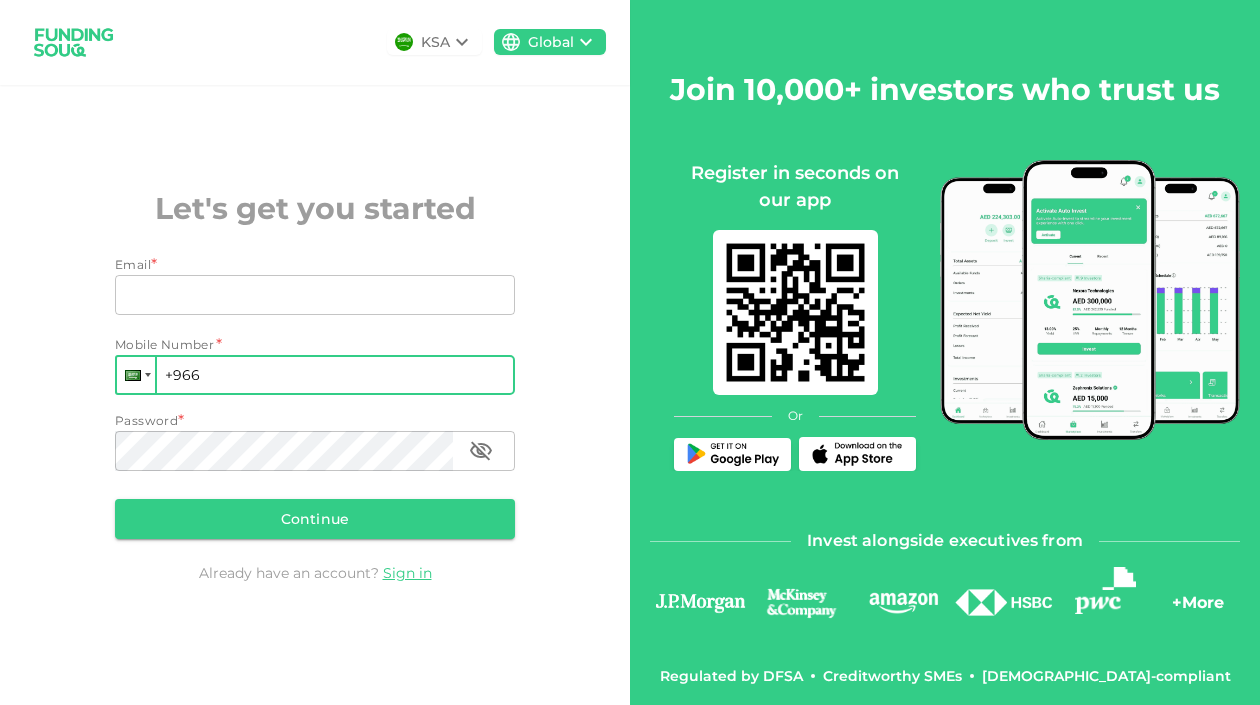 click at bounding box center (136, 375) 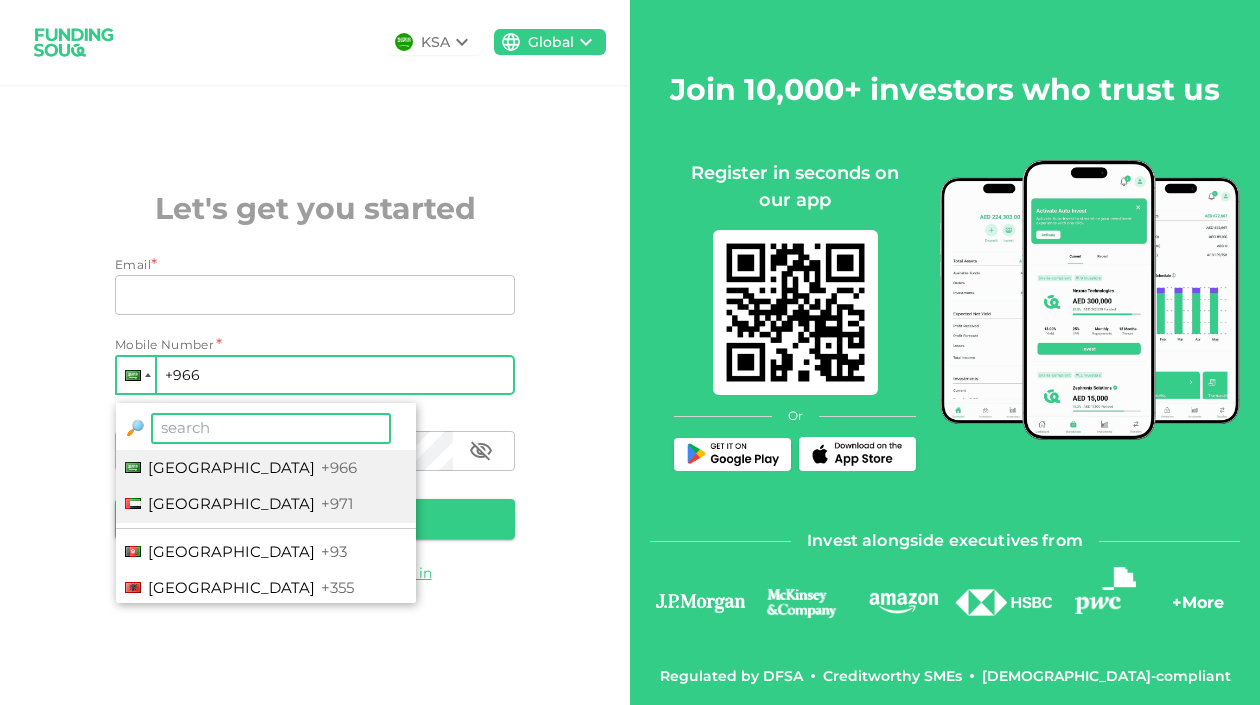 click on "United Arab Emirates" at bounding box center (231, 503) 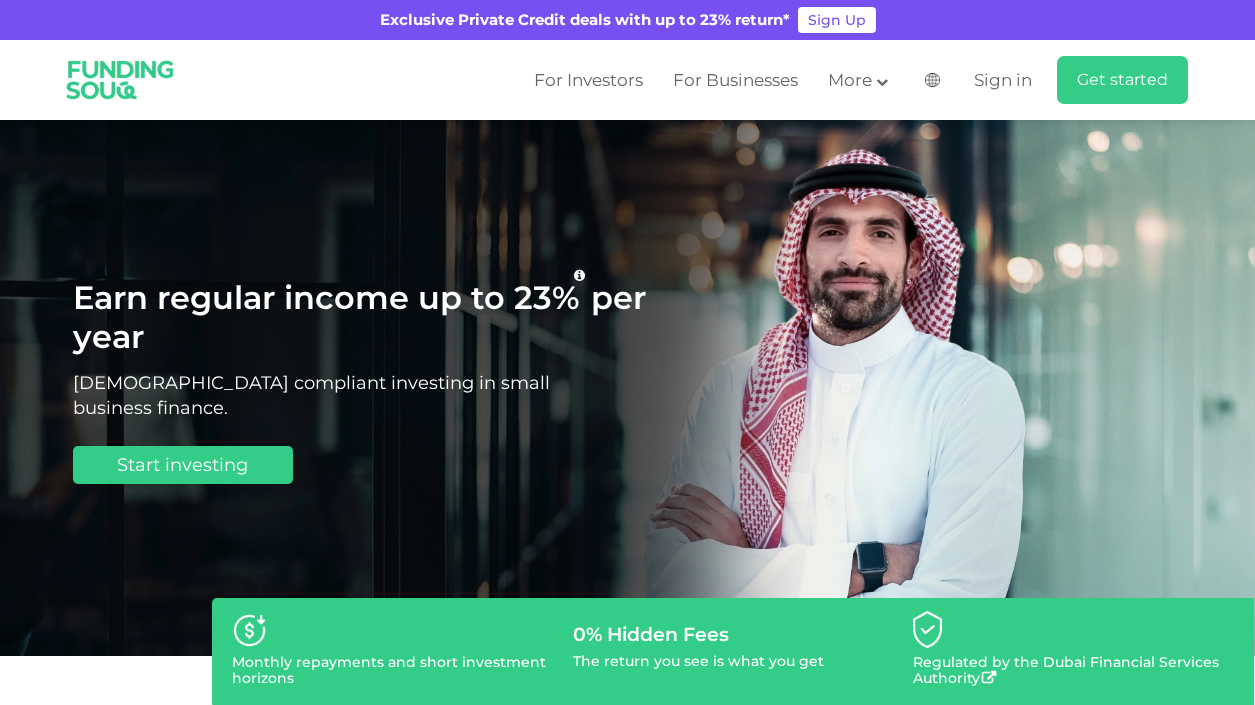 scroll, scrollTop: 100, scrollLeft: 0, axis: vertical 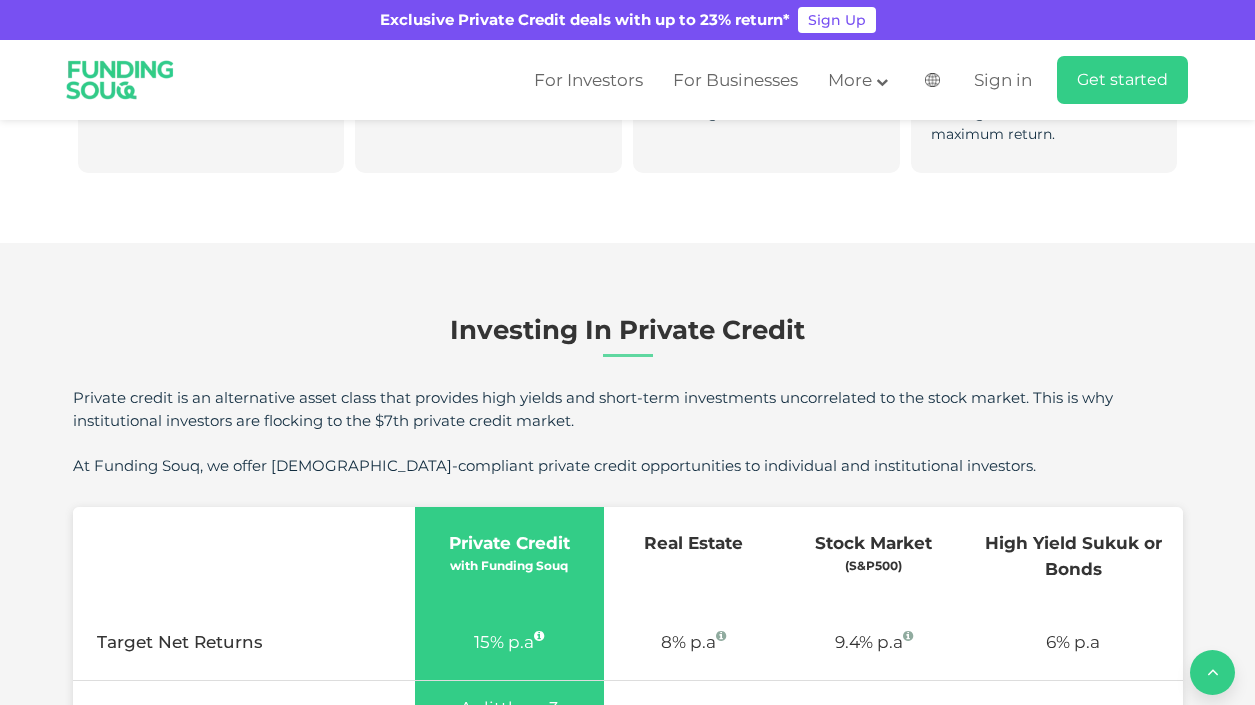 click at bounding box center [1212, 672] 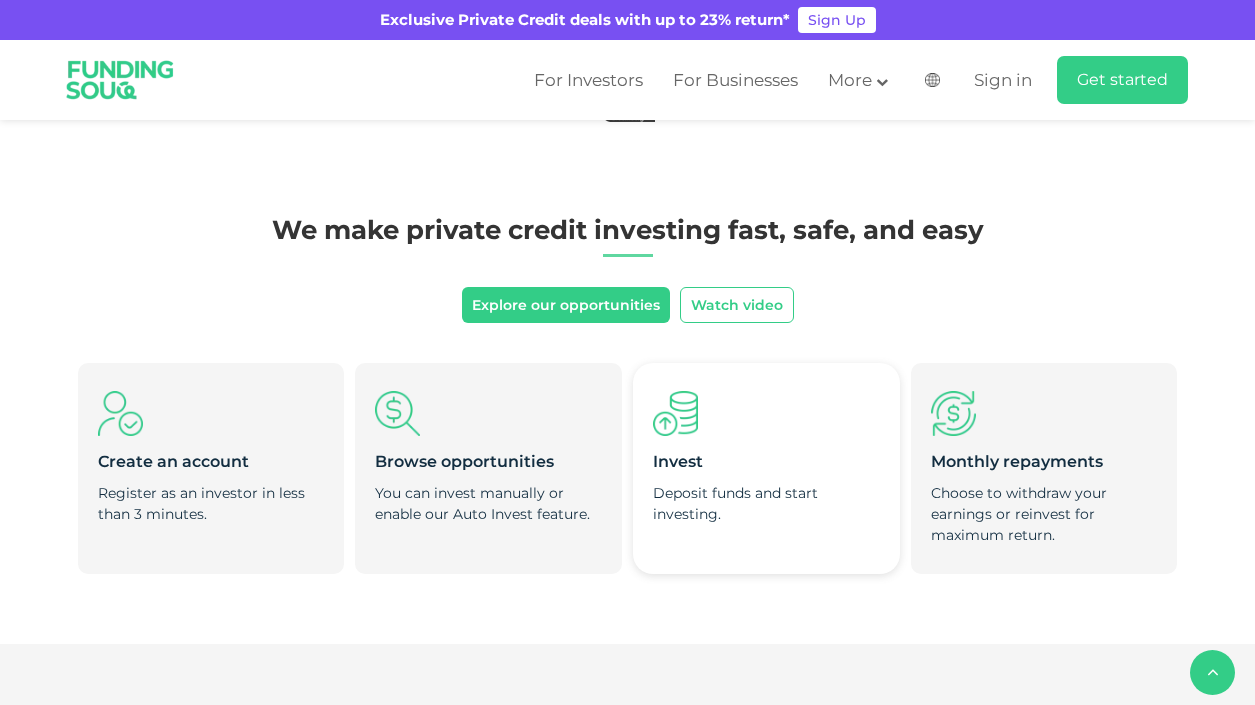 scroll, scrollTop: 700, scrollLeft: 0, axis: vertical 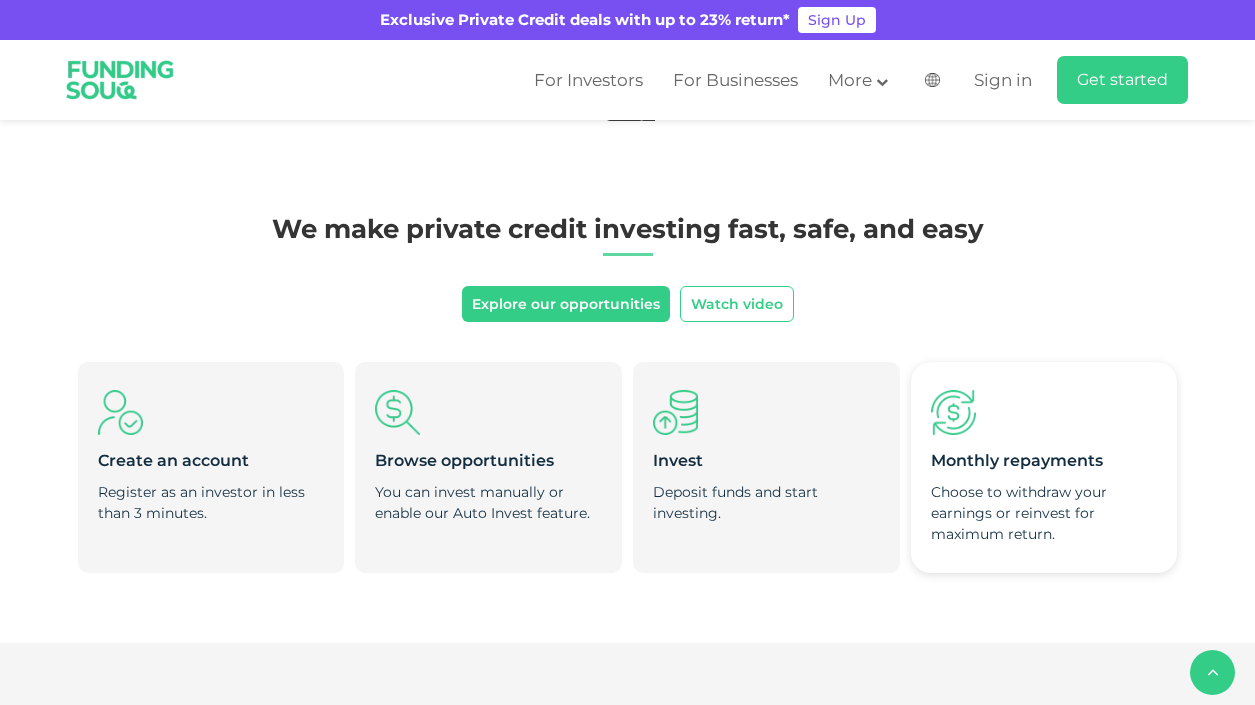 click on "Monthly repayments
Choose to withdraw your earnings or reinvest for maximum return." at bounding box center (1044, 467) 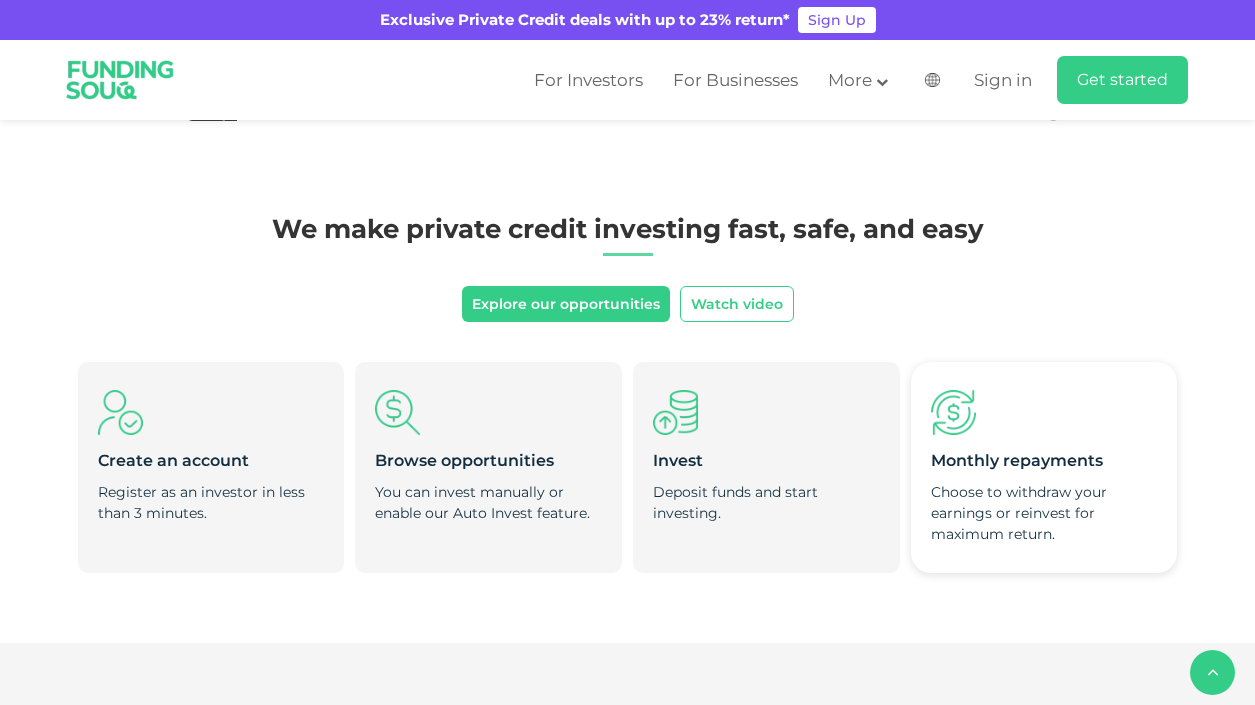click on "Monthly repayments
Choose to withdraw your earnings or reinvest for maximum return." at bounding box center (1044, 467) 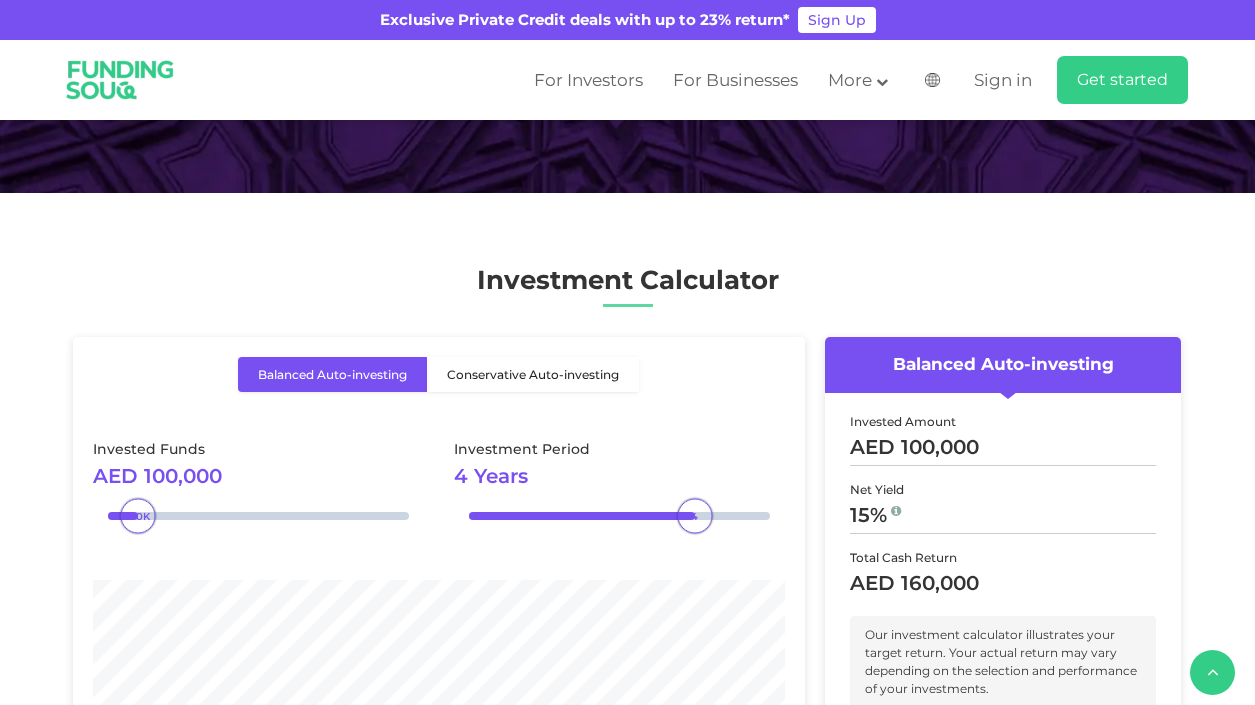 scroll, scrollTop: 2500, scrollLeft: 0, axis: vertical 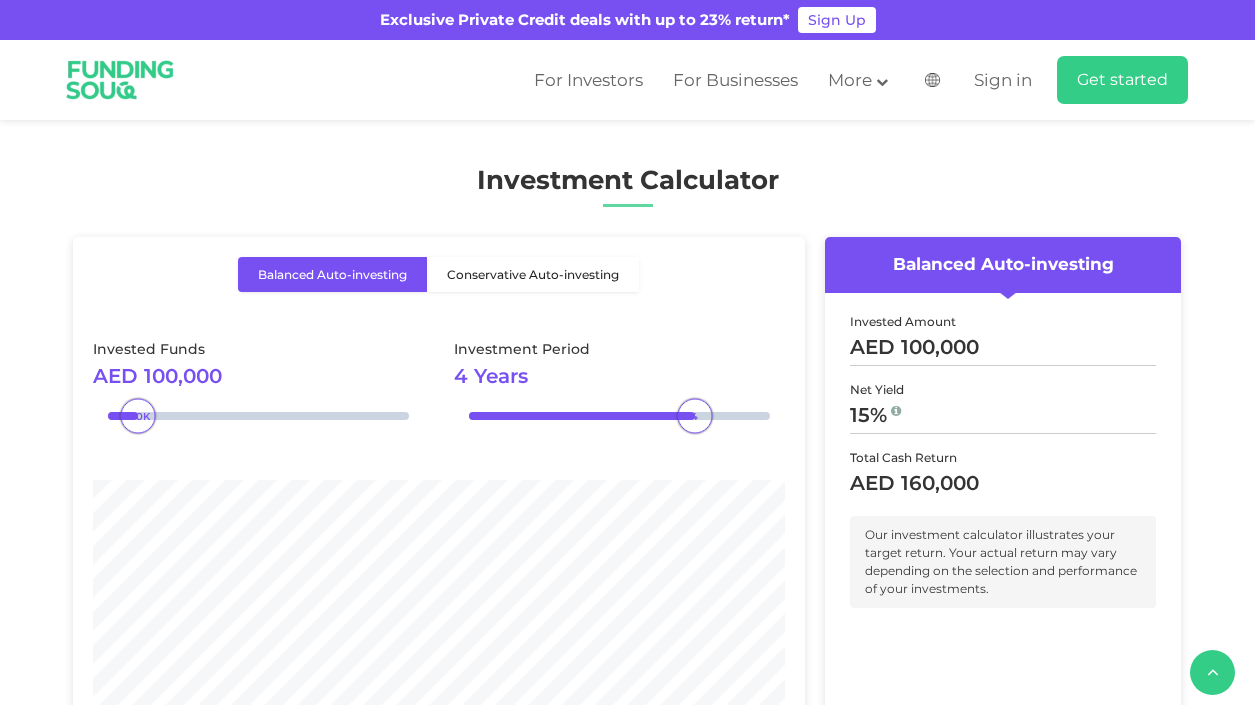 click on "Conservative Auto-investing" at bounding box center [533, 274] 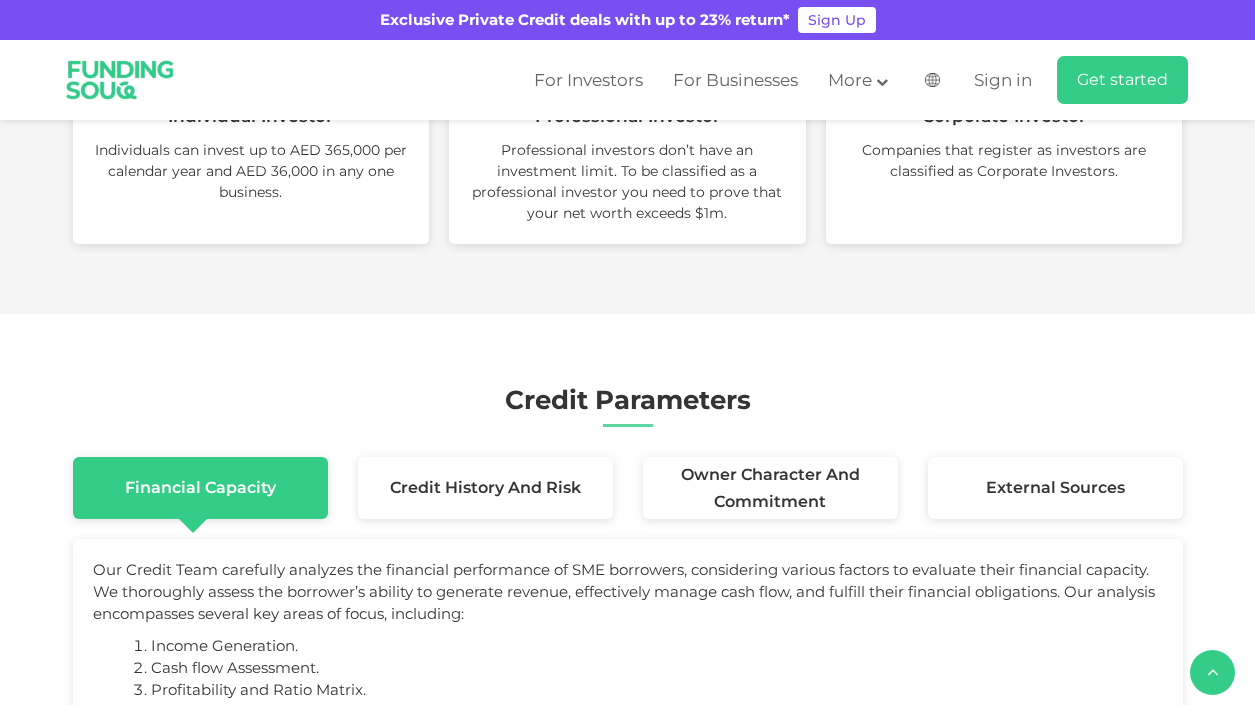 scroll, scrollTop: 3600, scrollLeft: 0, axis: vertical 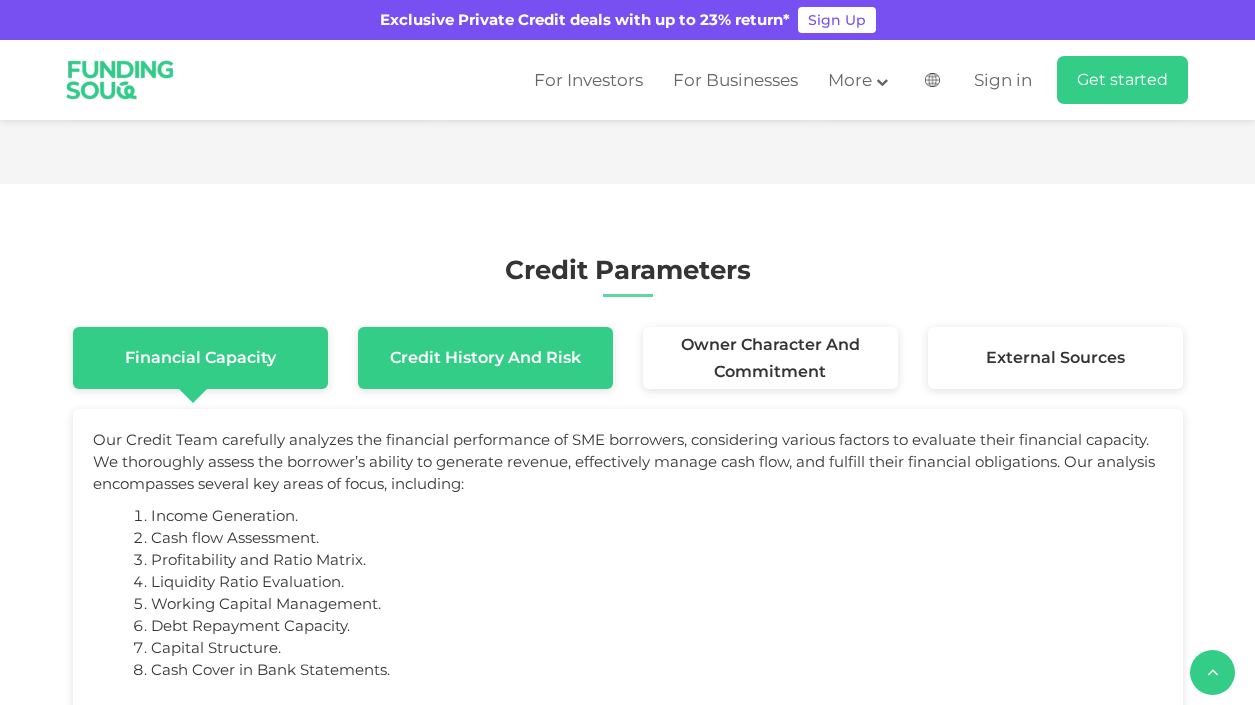 click on "Credit History and Risk" at bounding box center [485, 357] 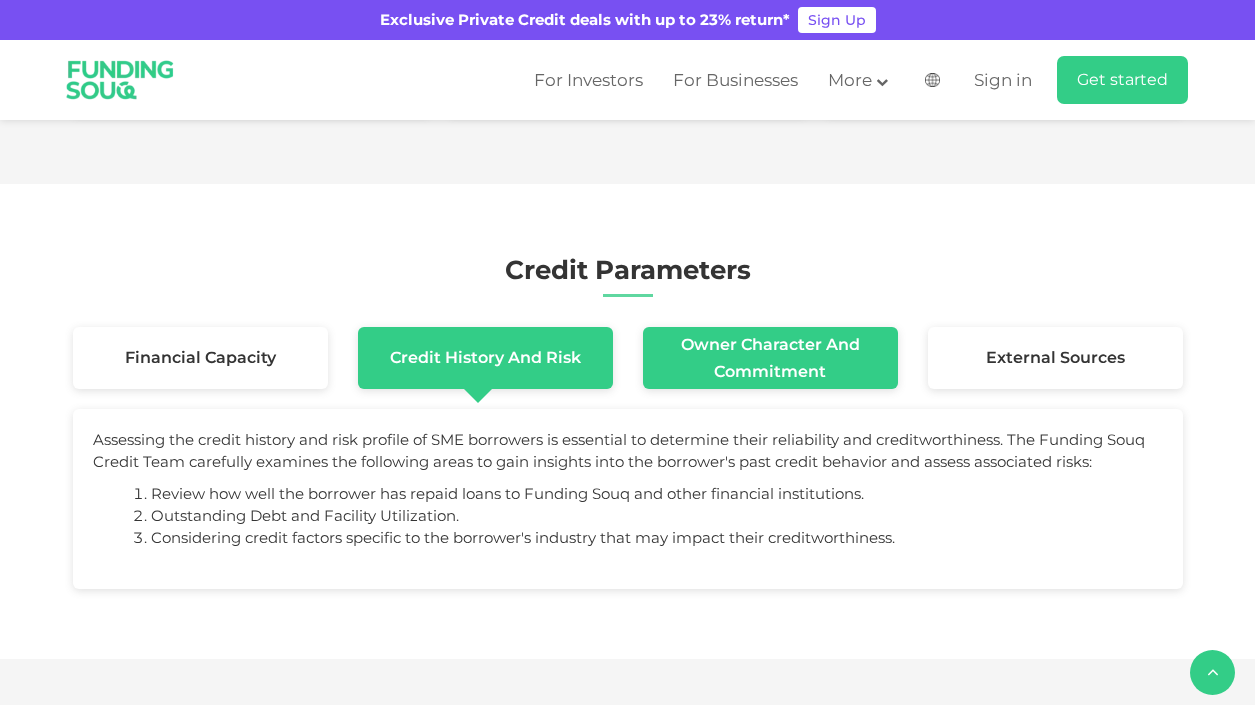 click on "Owner Character and Commitment" at bounding box center [770, 358] 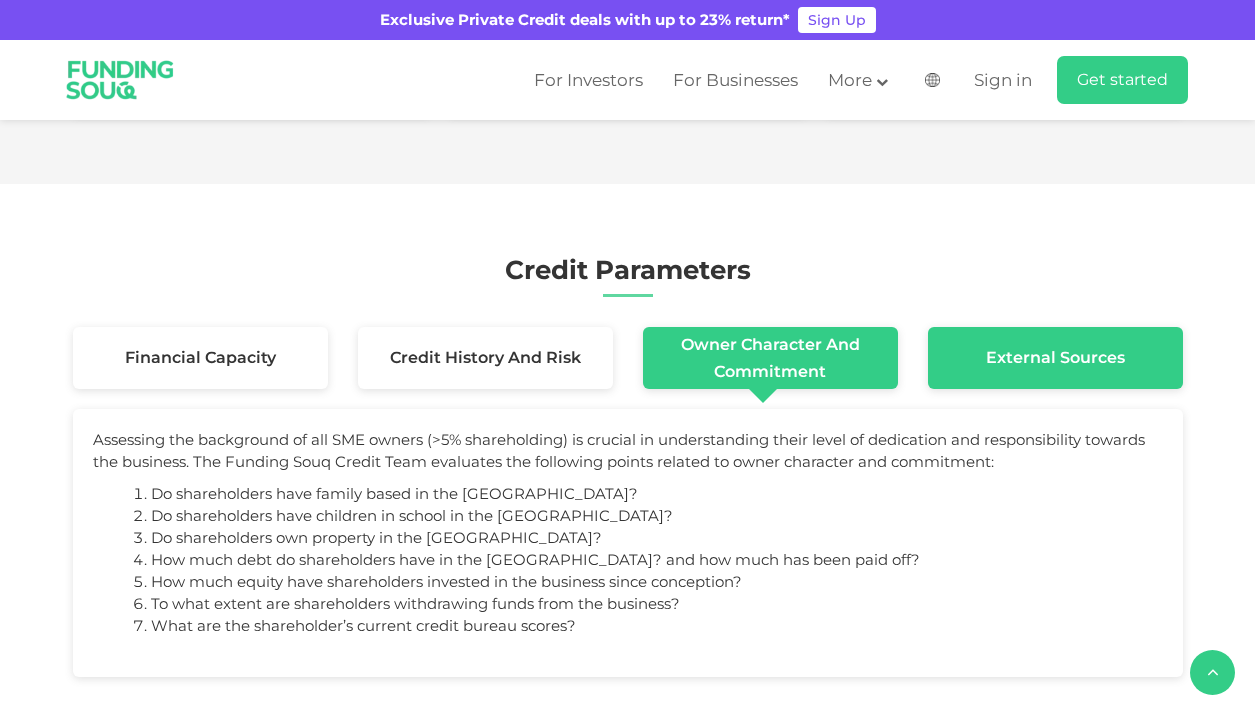 click on "External Sources" at bounding box center (1055, 357) 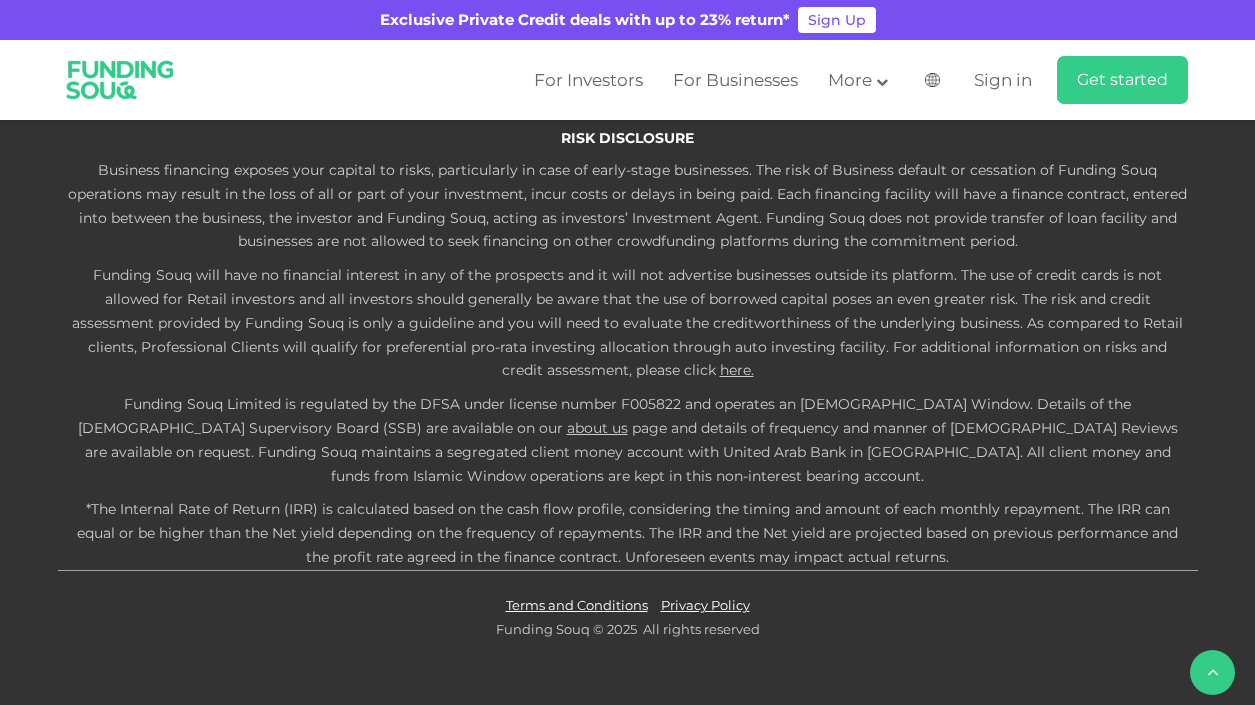 scroll, scrollTop: 6646, scrollLeft: 0, axis: vertical 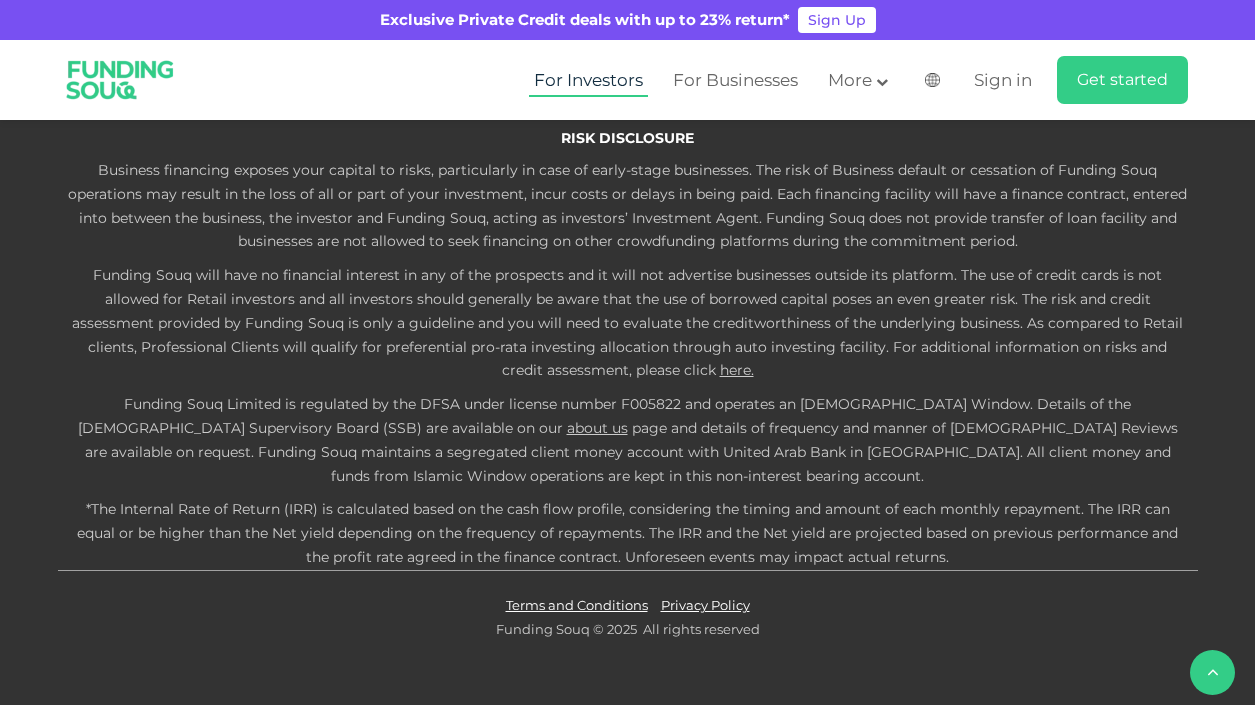 click on "For Investors" at bounding box center (588, 80) 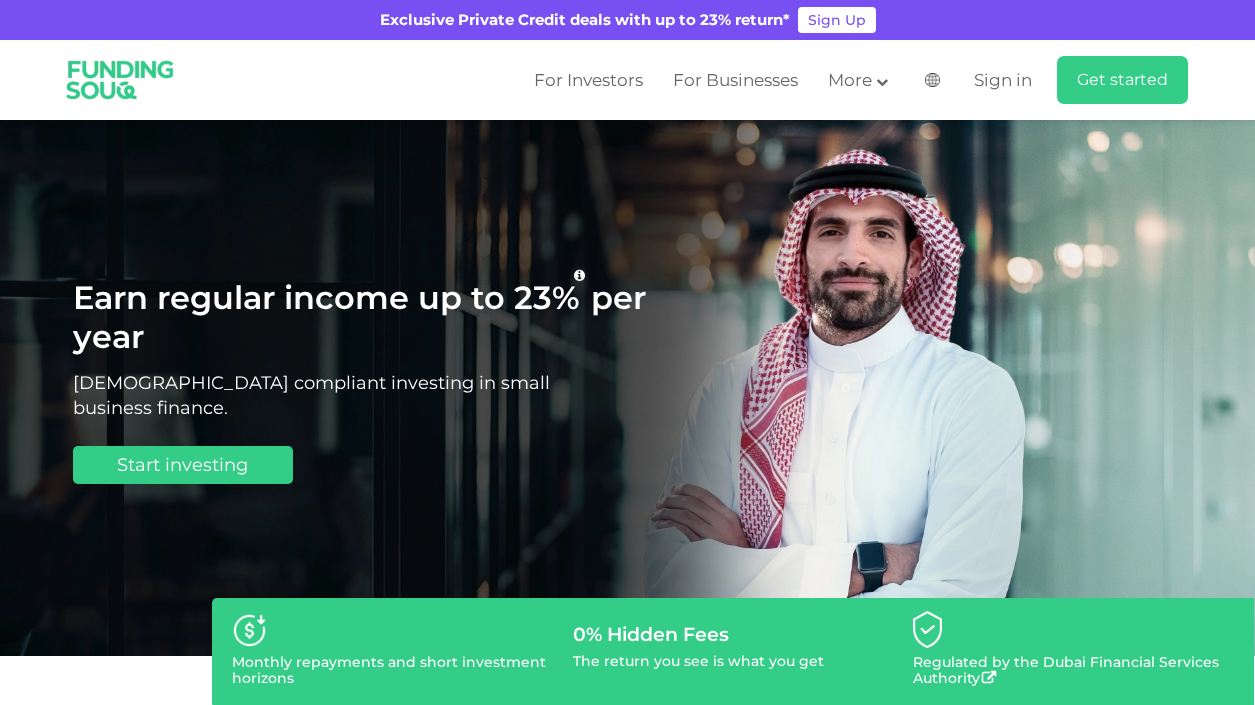 scroll, scrollTop: 0, scrollLeft: 0, axis: both 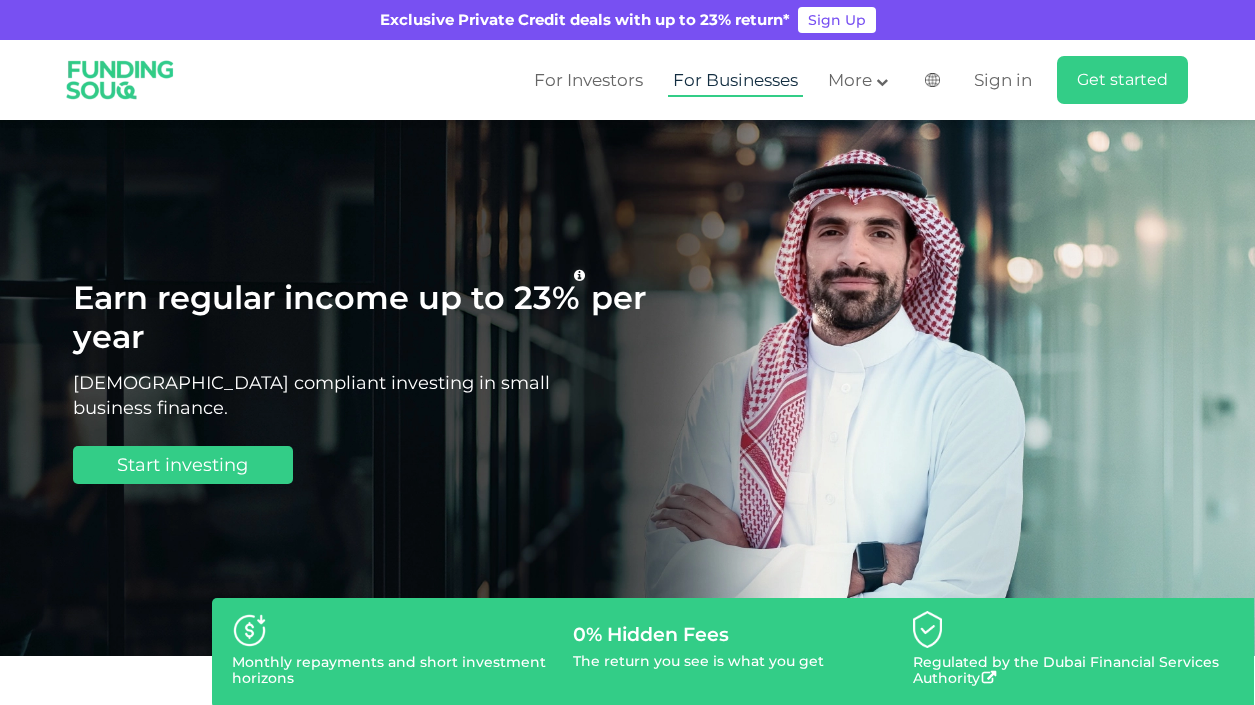 click on "For Businesses" at bounding box center [735, 80] 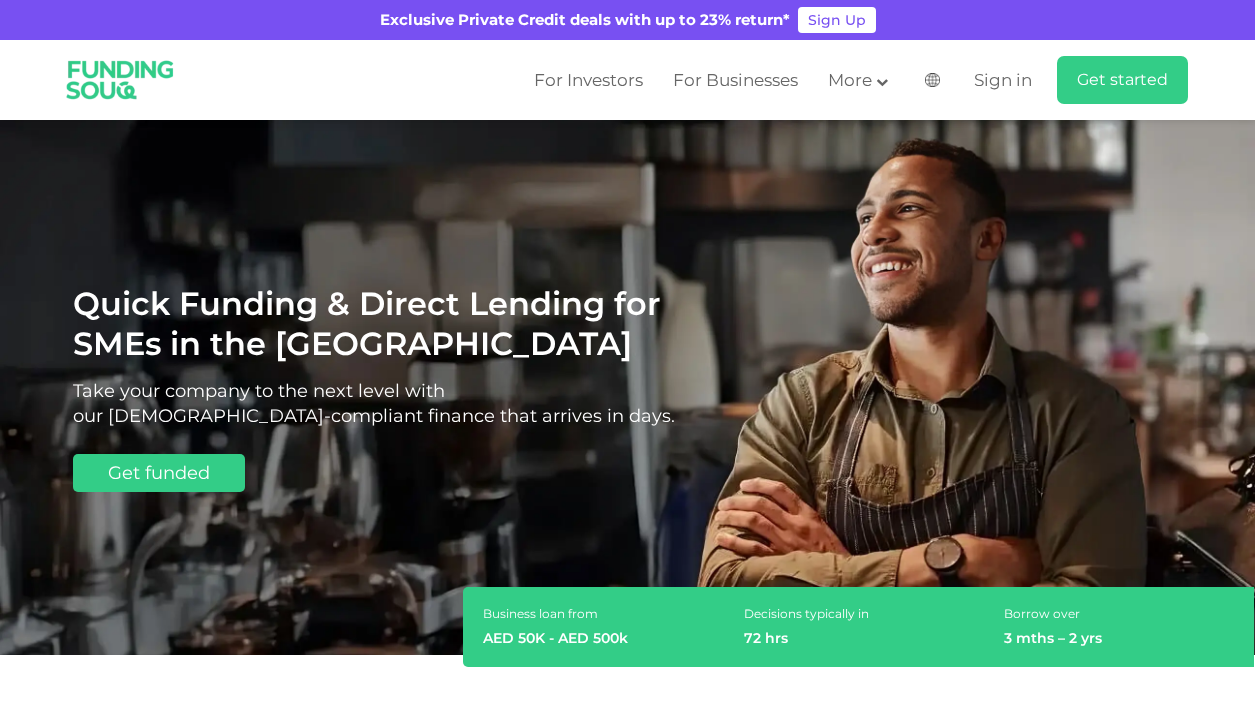 scroll, scrollTop: 0, scrollLeft: 0, axis: both 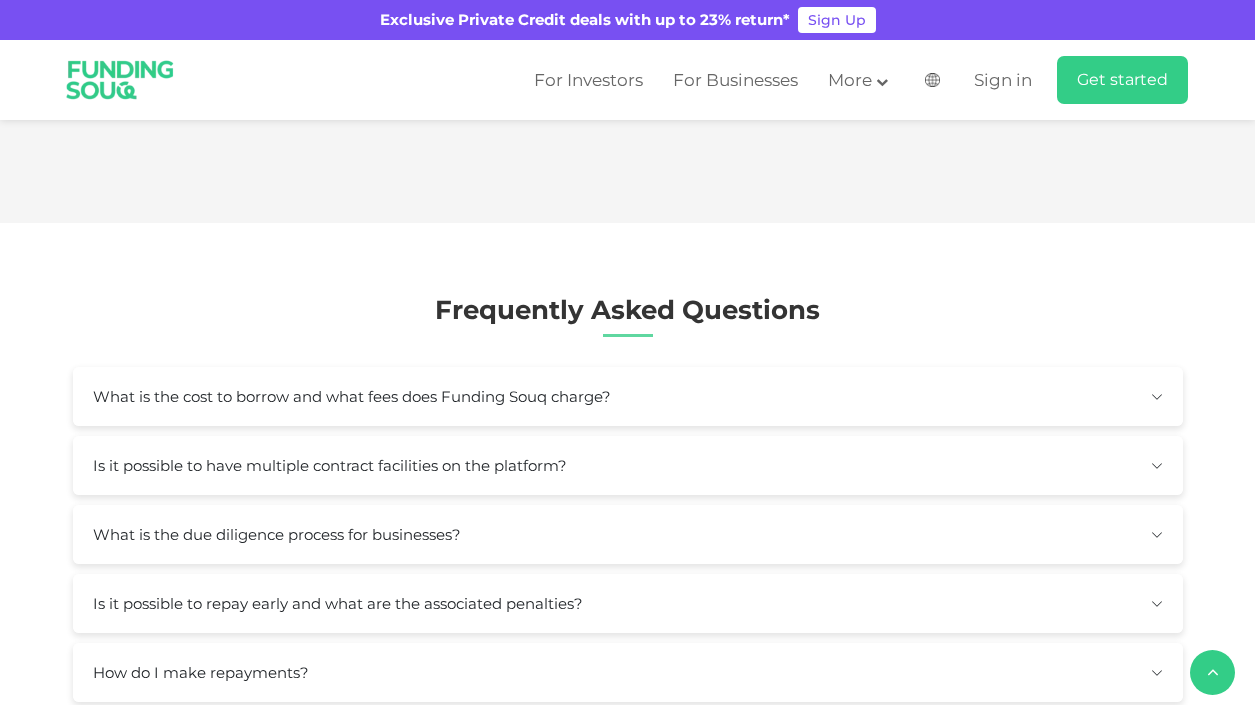 click on "View Deal" at bounding box center (633, 517) 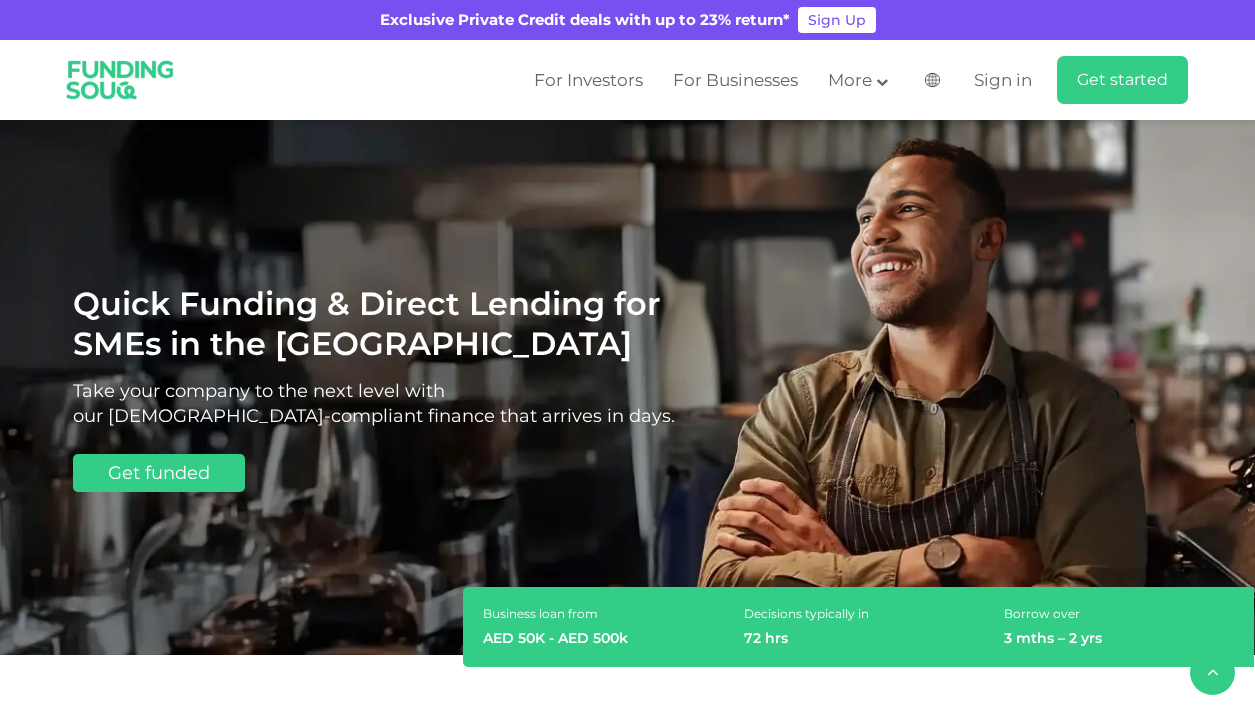 scroll, scrollTop: 2800, scrollLeft: 0, axis: vertical 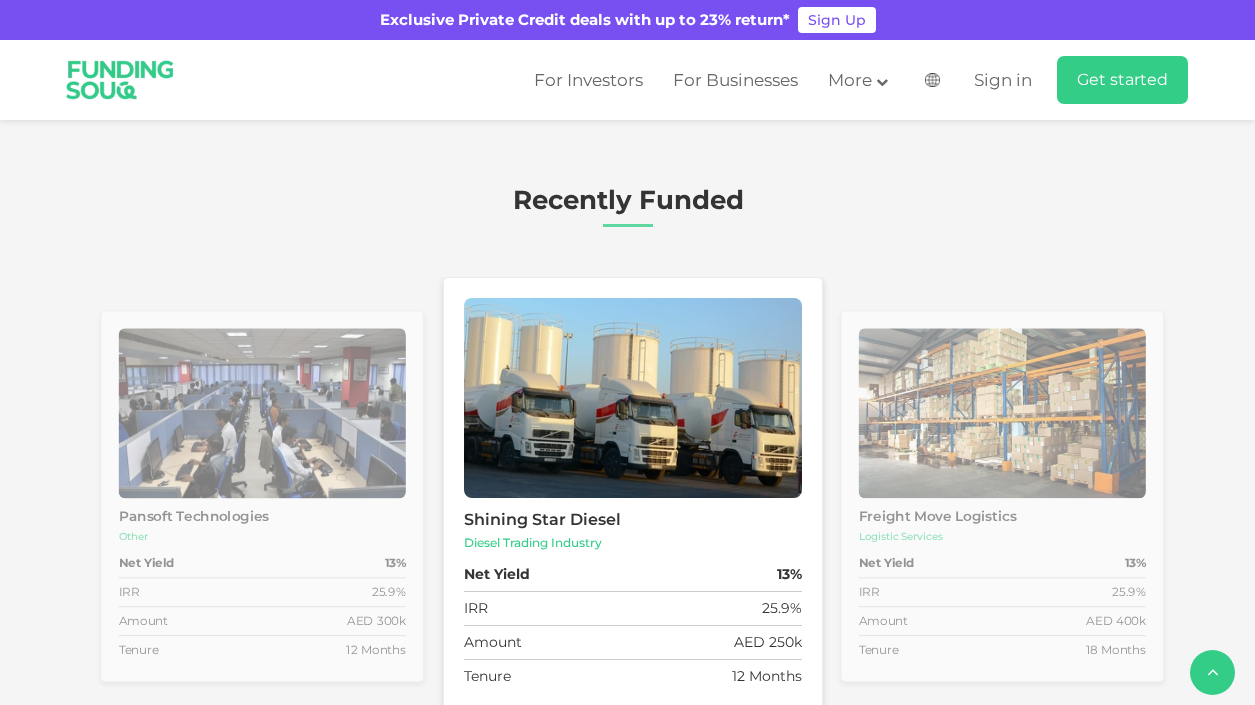 click on "Pansoft Technologies" at bounding box center [261, 517] 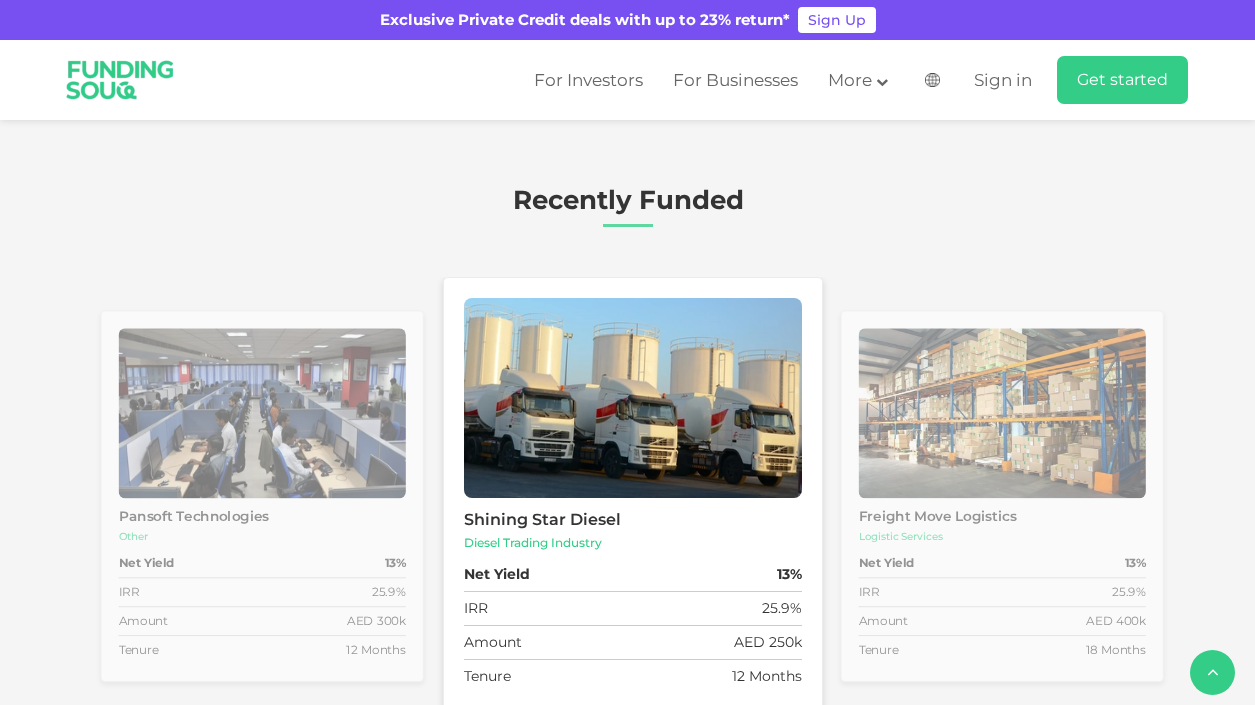 click on "Diesel Trading Industry" at bounding box center (633, 543) 